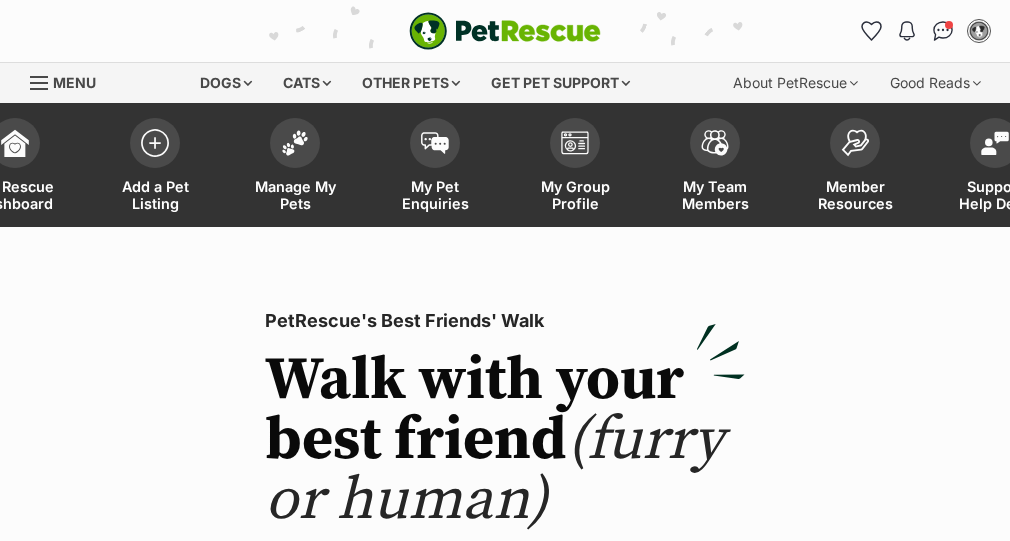 scroll, scrollTop: 0, scrollLeft: 0, axis: both 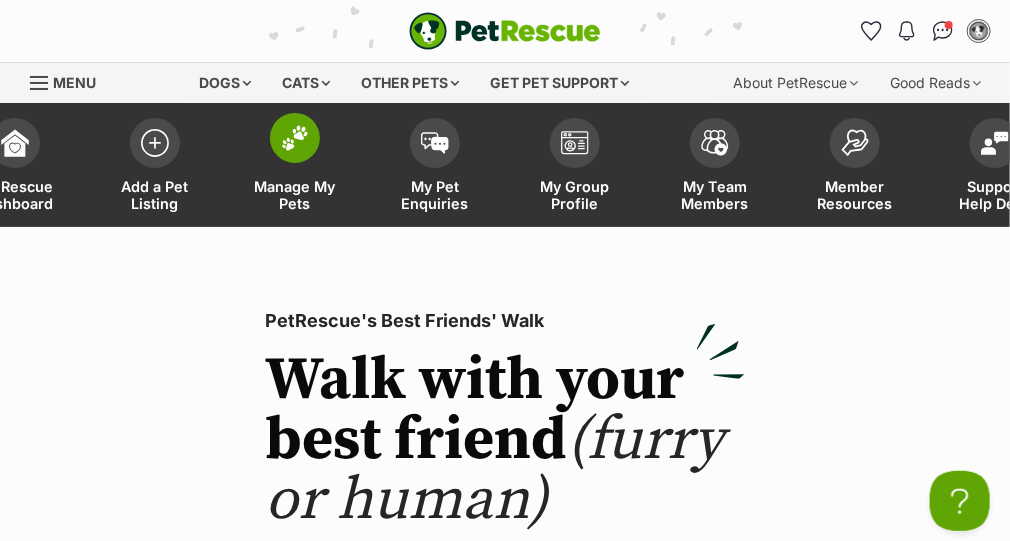 click on "Manage My Pets" at bounding box center (295, 195) 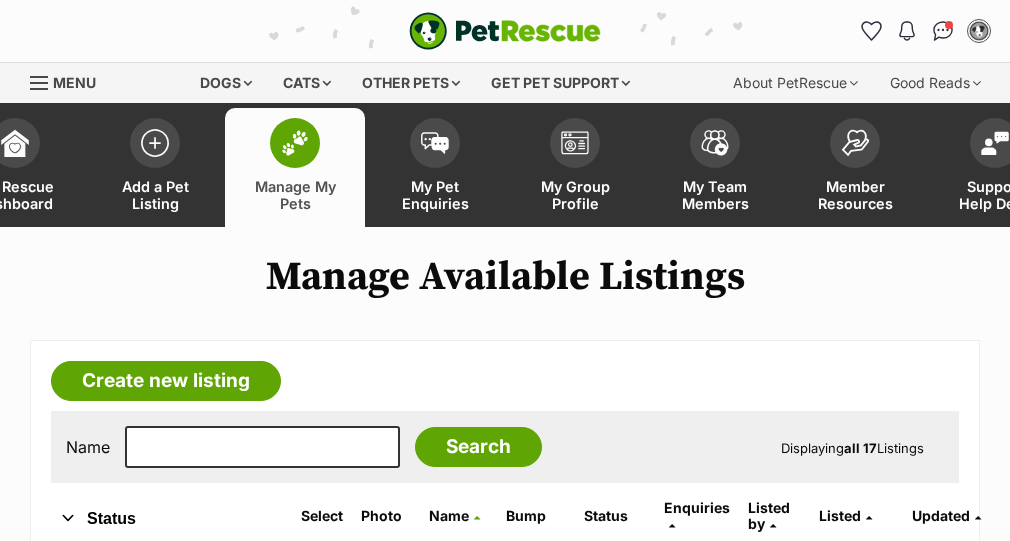 scroll, scrollTop: 0, scrollLeft: 0, axis: both 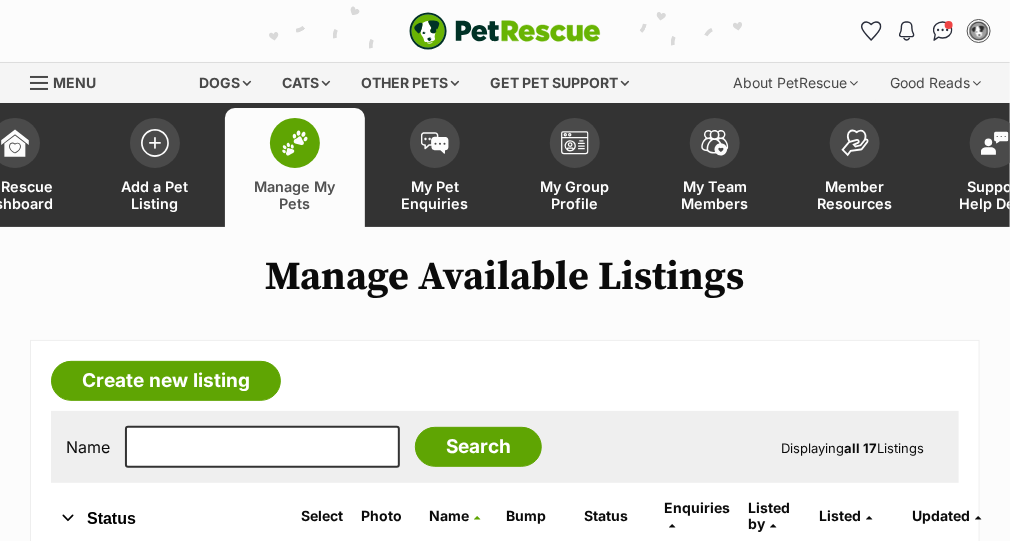 click on "Manage Available Listings
Create new listing
Name
Search
Displaying  all 17  Listings
Refine your search
Status
All
Available
Remove filter
Draft
(3)
Items
On Hold
Adopted
Removed
Species
All
Remove filter
Dogs
Cats
Other Pets
Arya
Available
Enquiries:
0
Listed By:
Carole Neese
Listed
11/02/2025
Updated
02/08/2025
View
This listing can be bumped in 4 days
Bump
Casper
Available
Enquiries:
0
Listed By:
Carole Neese
Listed
21/05/2024
Updated
02/08/2025
View
This listing can be bumped in 4 days
Bump
Choccy
Available
Enquiries:
0
Listed By:
Carole Neese
Listed
31/01/2024" at bounding box center (505, 1193) 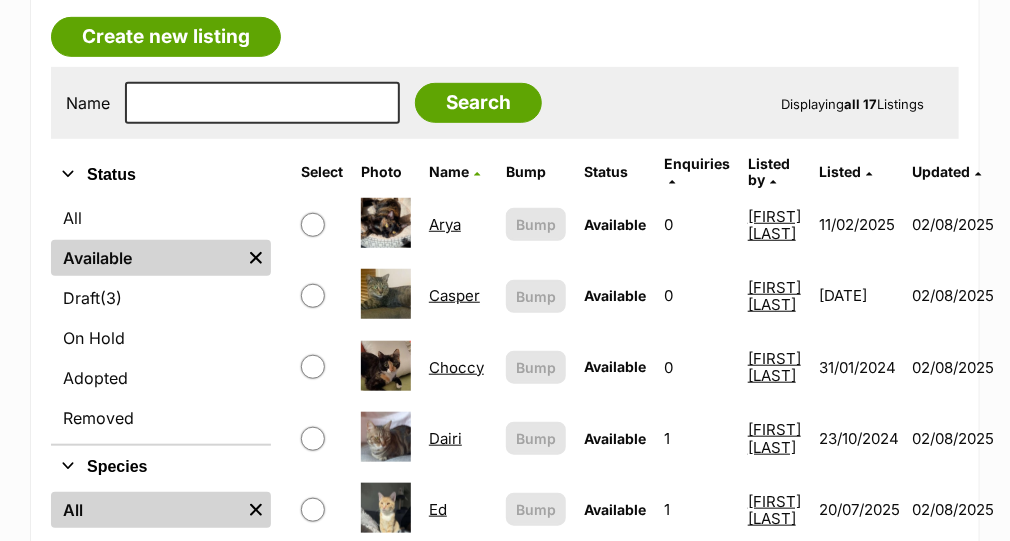 scroll, scrollTop: 356, scrollLeft: 0, axis: vertical 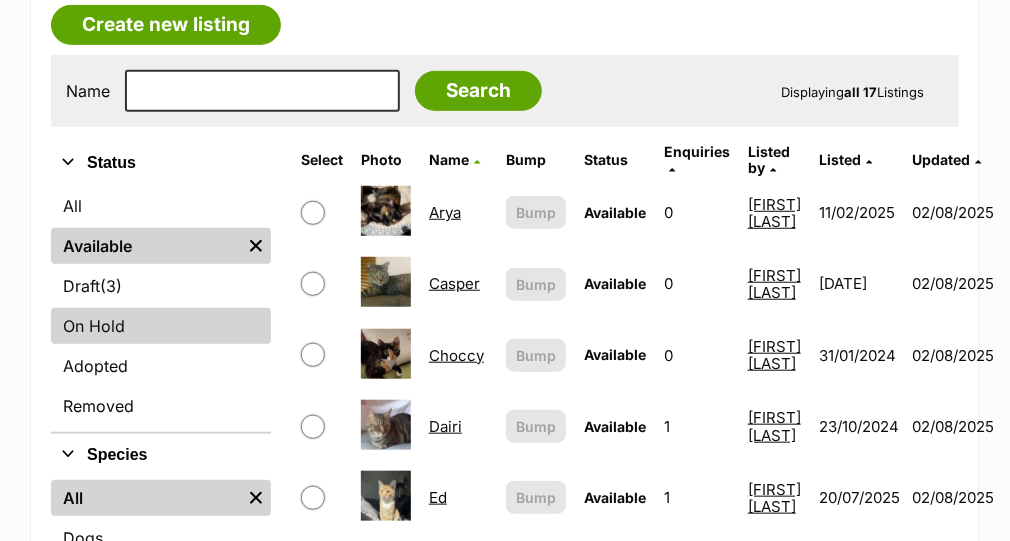click on "On Hold" at bounding box center (161, 326) 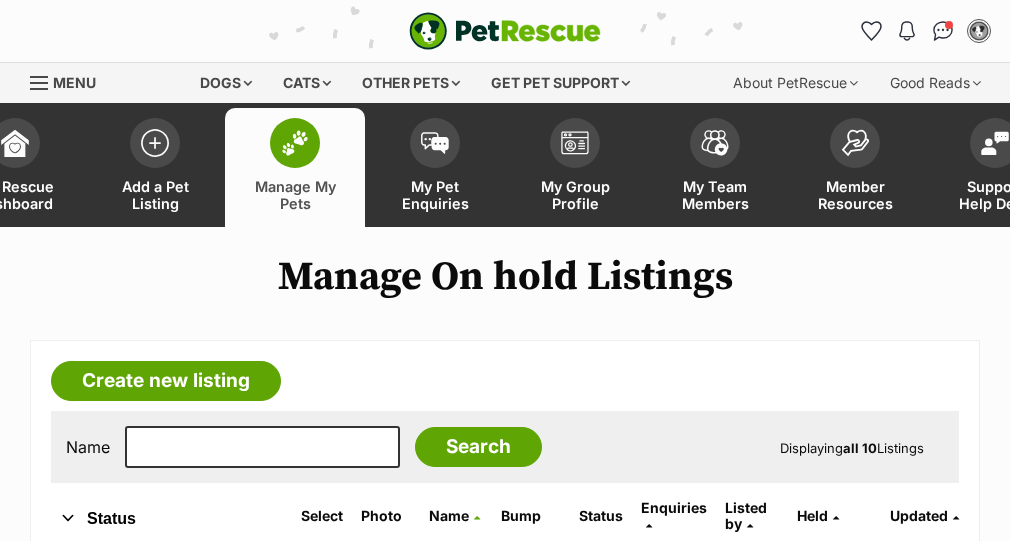 scroll, scrollTop: 0, scrollLeft: 0, axis: both 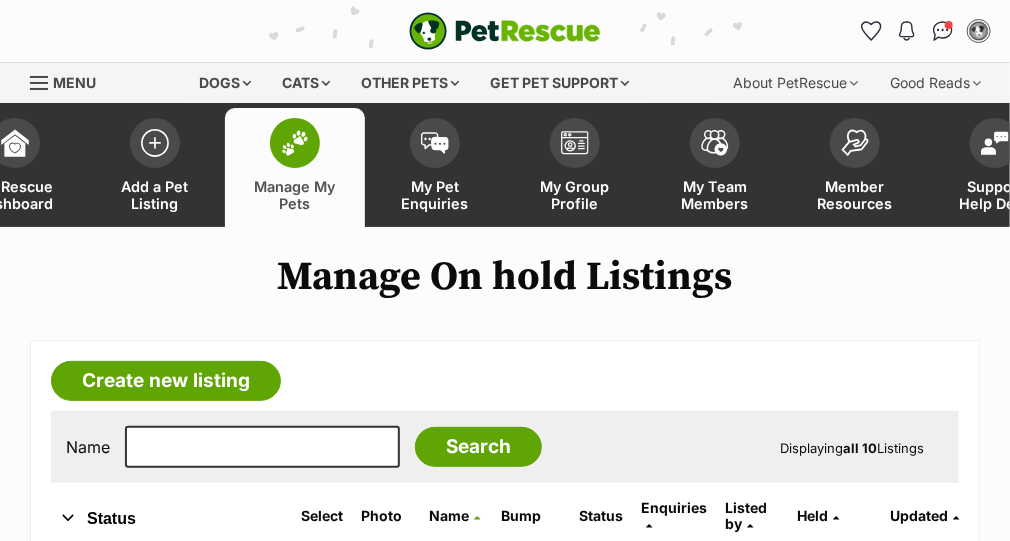 click on "Create new listing
Name
Search
Displaying  all 10  Listings
Refine your search
Status
All
Available
Draft
(3)
Items
On Hold
Remove filter
Adopted
Removed
Species
All
Remove filter
Dogs
Cats
Other Pets
Ajax
On hold
Enquiries:
0
Listed By:
Carole Neese
Held
04/08/2025
Updated
04/08/2025
View
This pet listing is not active and so can't be bumped
Bump
Cilla
On hold
Enquiries:
4
Listed By:
Carole Neese
Held
13/06/2025
Updated
13/06/2025
View
This pet listing is not active and so can't be bumped
Bump
Elphaba
On hold
Enquiries:
0
Listed By:
Carole Neese
Held
30/07/2025
Updated" at bounding box center [505, 987] 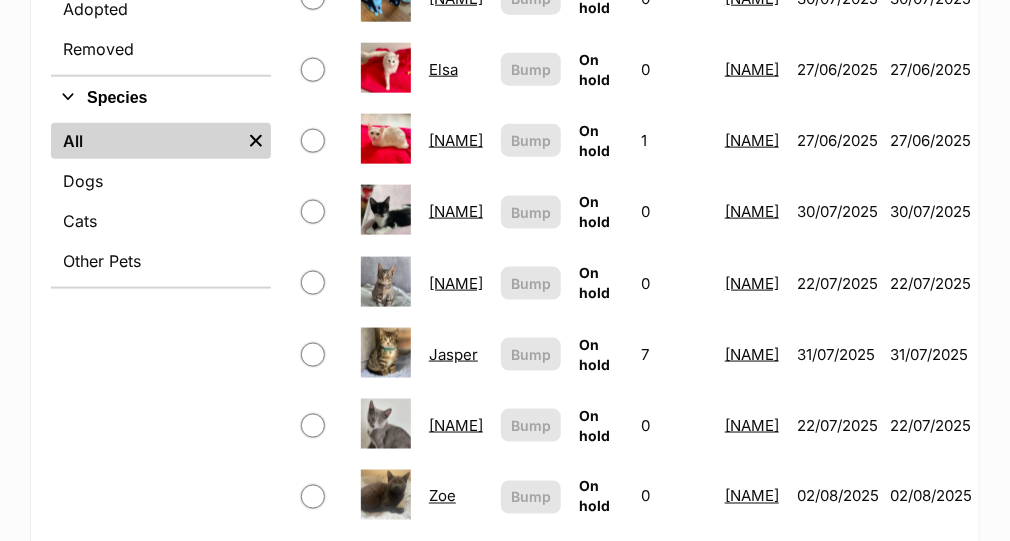 scroll, scrollTop: 753, scrollLeft: 0, axis: vertical 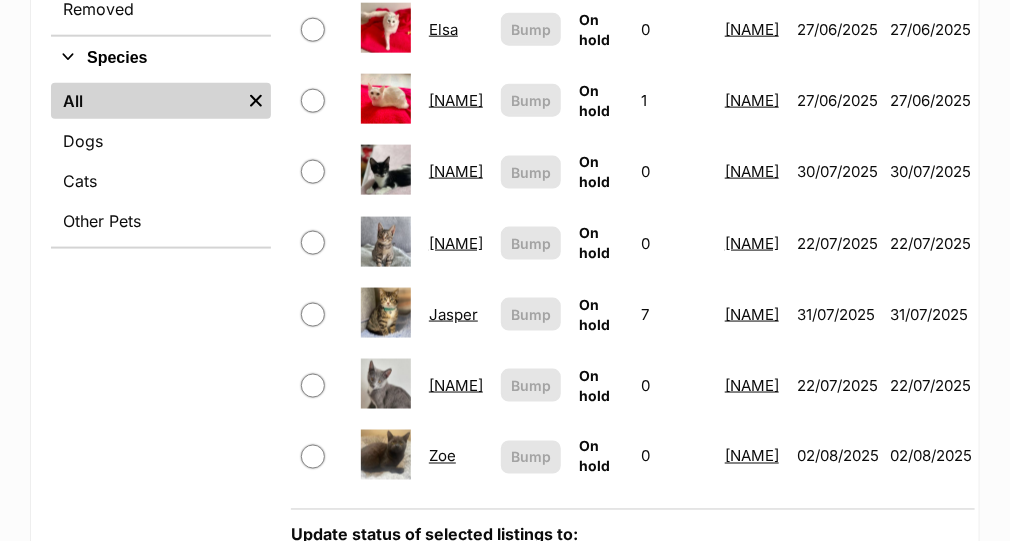 click on "Zoe" at bounding box center [442, 456] 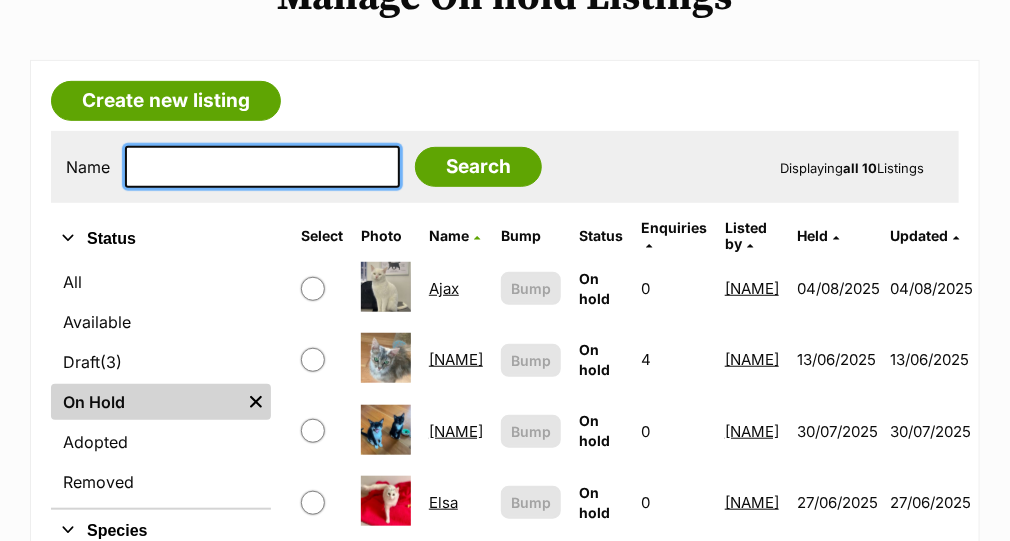 click at bounding box center [262, 167] 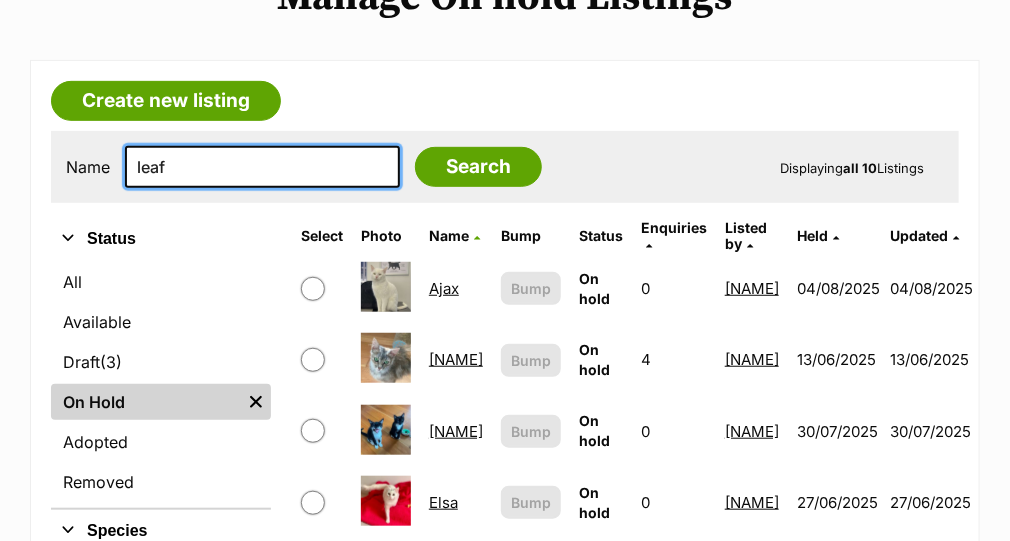 type on "leaf" 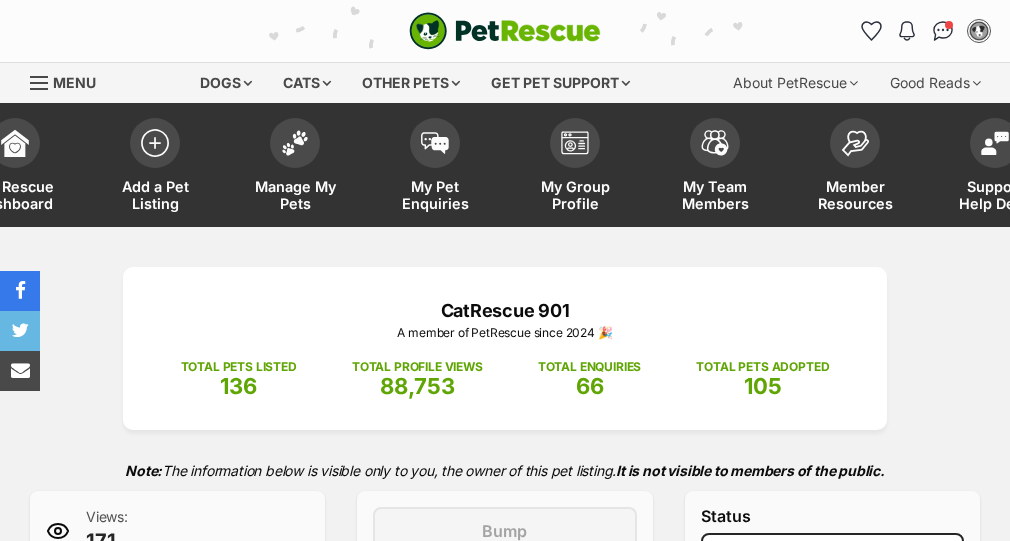 select on "adoption_pending" 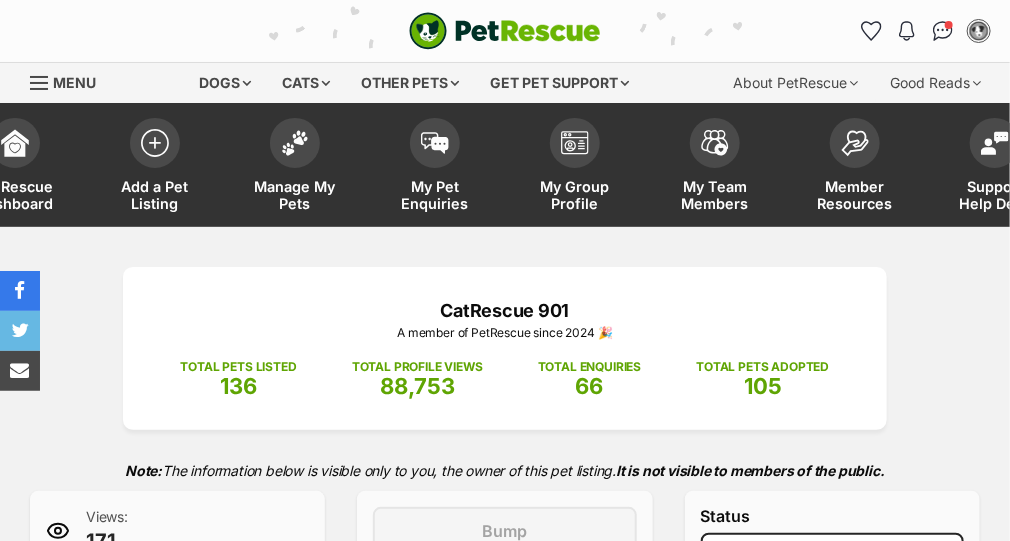 scroll, scrollTop: 0, scrollLeft: 0, axis: both 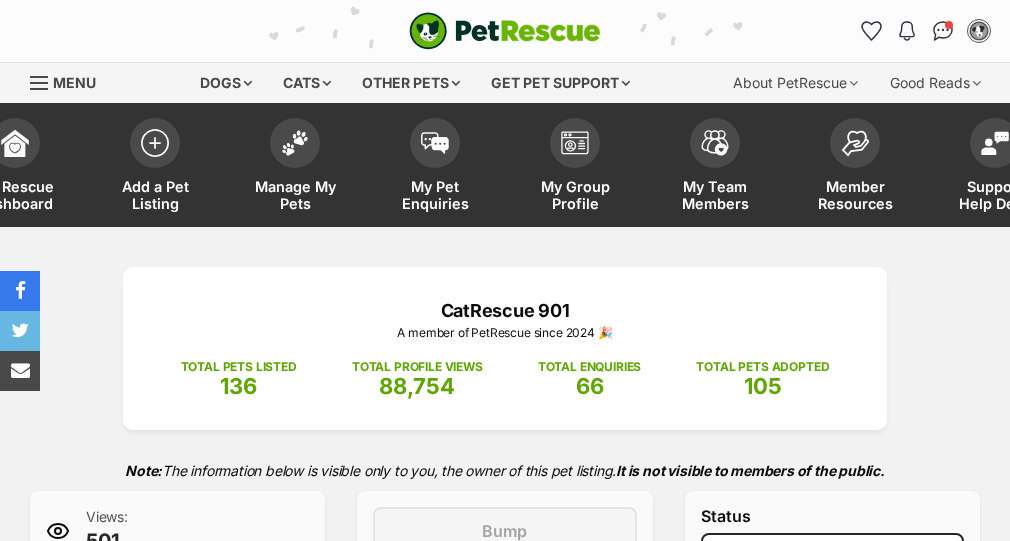 select on "adoption_pending" 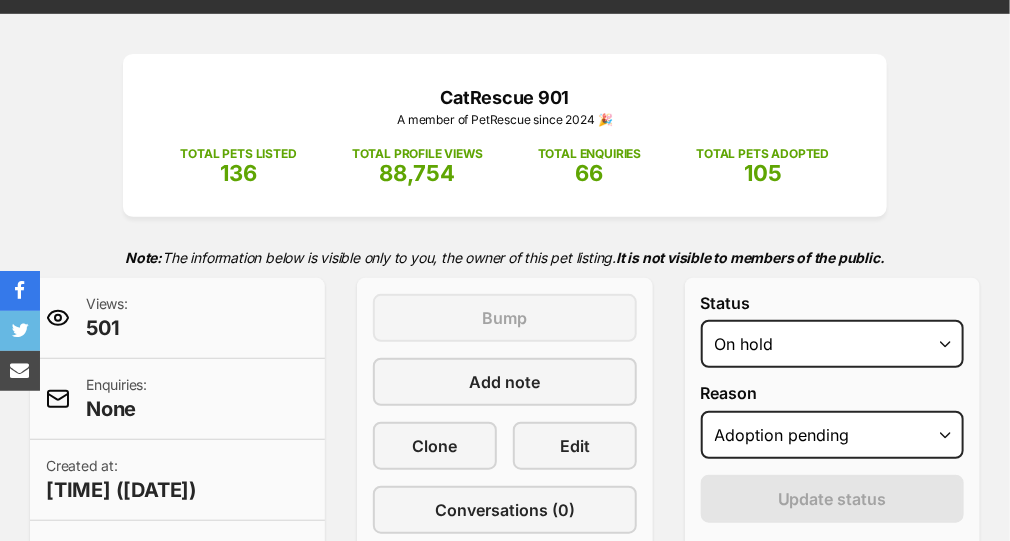 scroll, scrollTop: 0, scrollLeft: 0, axis: both 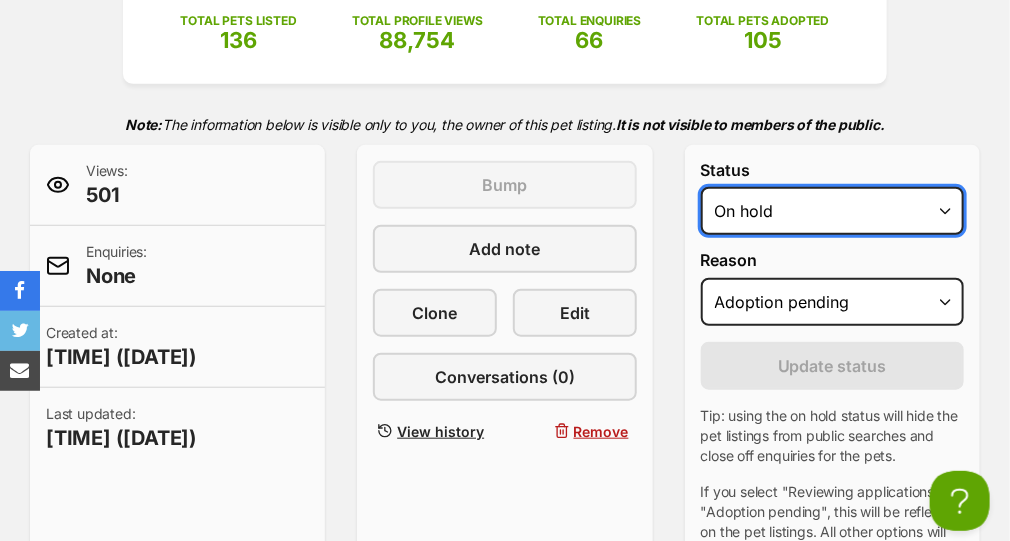 click on "Draft
Available
On hold
Adopted" at bounding box center [832, 211] 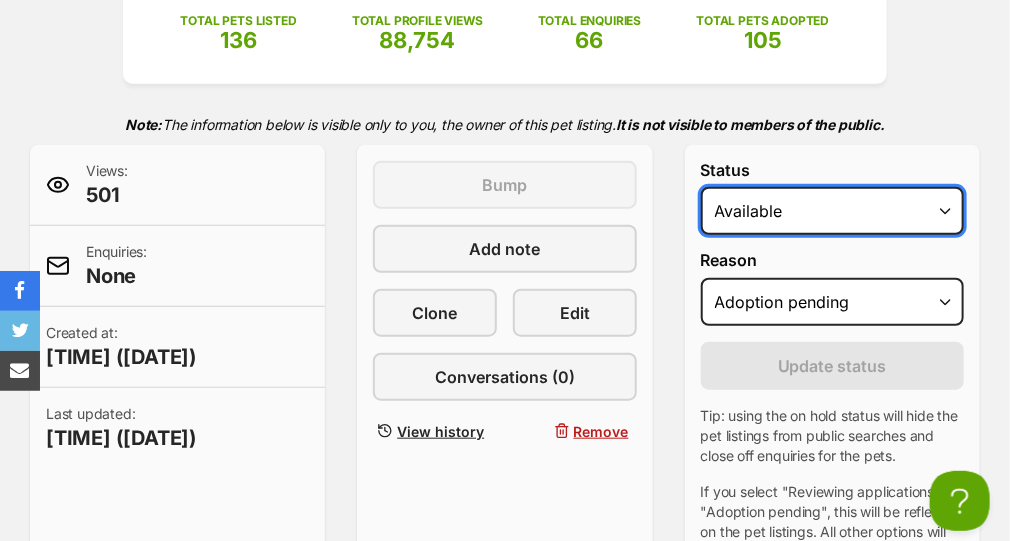 click on "Draft
Available
On hold
Adopted" at bounding box center [832, 211] 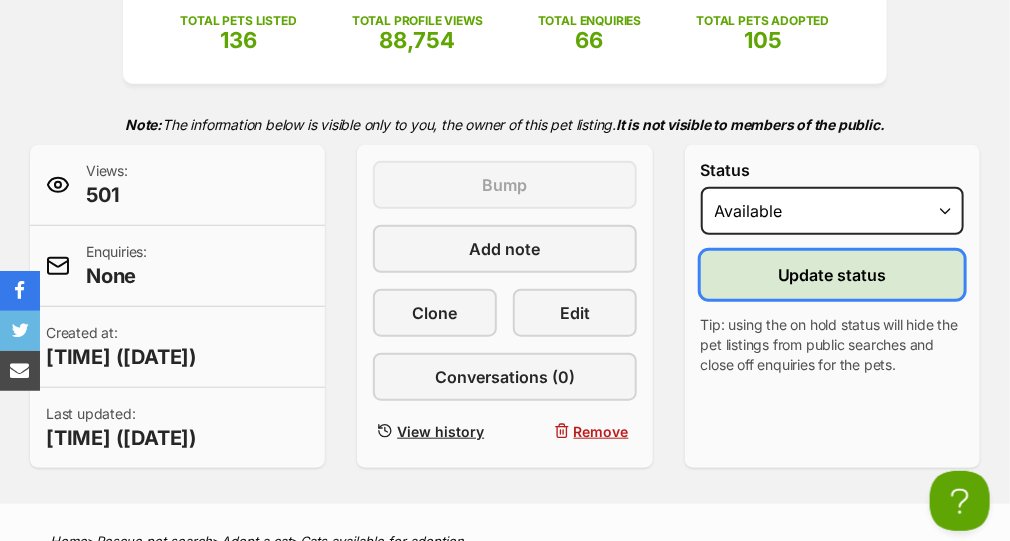 click on "Update status" at bounding box center [832, 275] 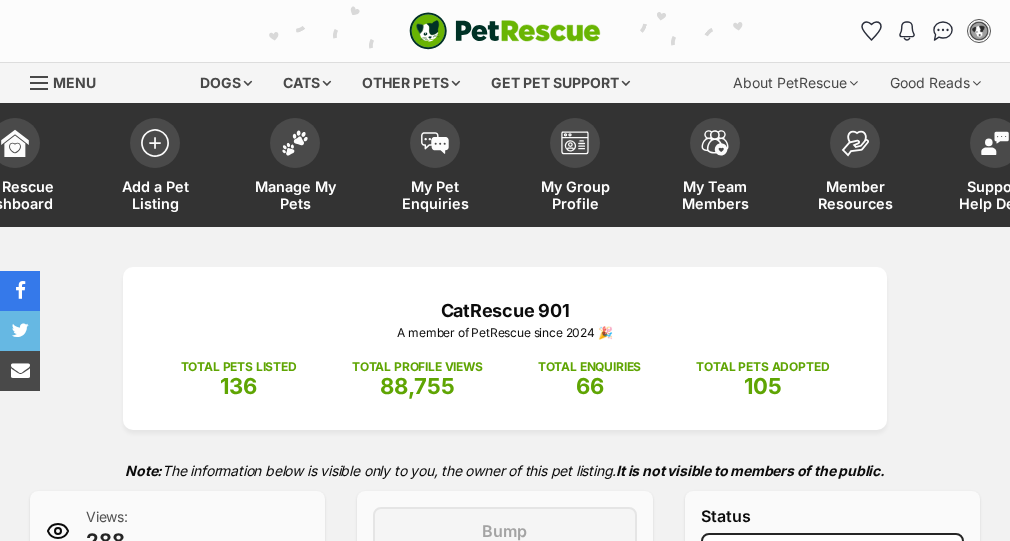 select on "adoption_pending" 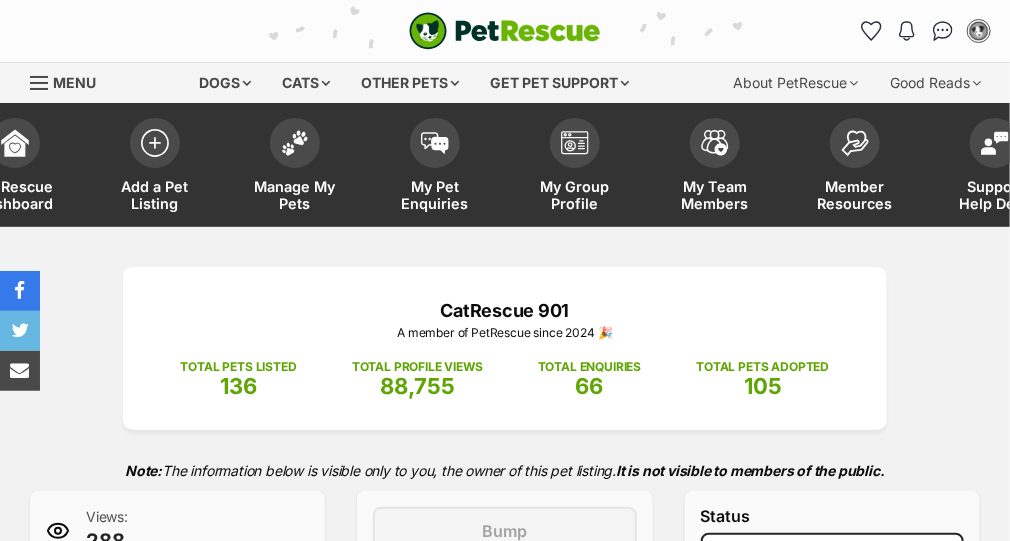 scroll, scrollTop: 0, scrollLeft: 0, axis: both 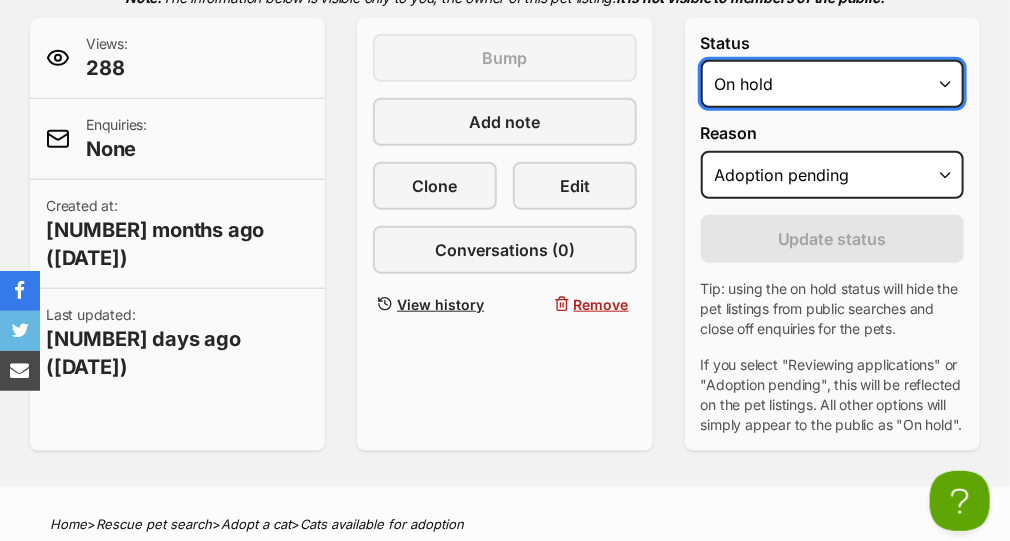 click on "Draft
Available
On hold
Adopted" at bounding box center (832, 84) 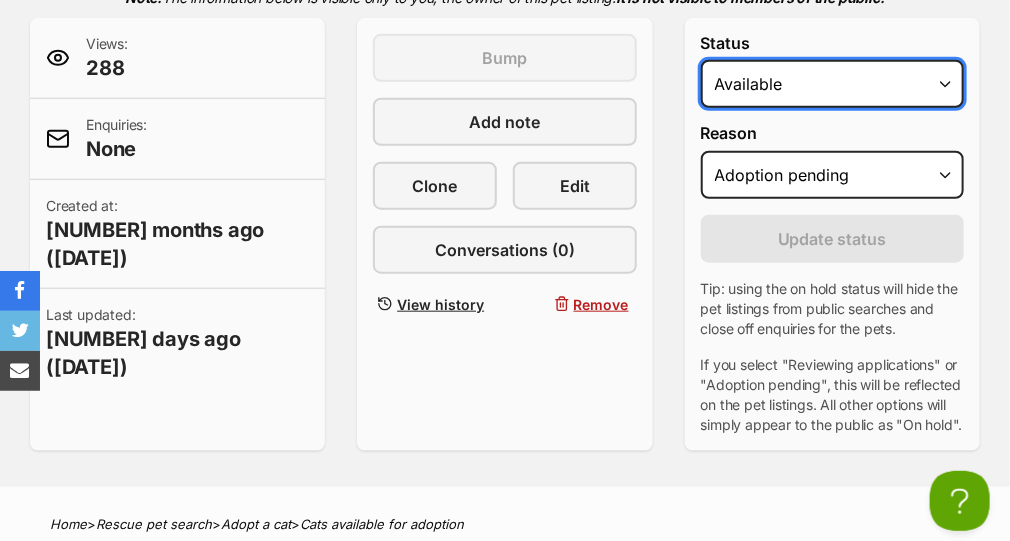 click on "Draft
Available
On hold
Adopted" at bounding box center [832, 84] 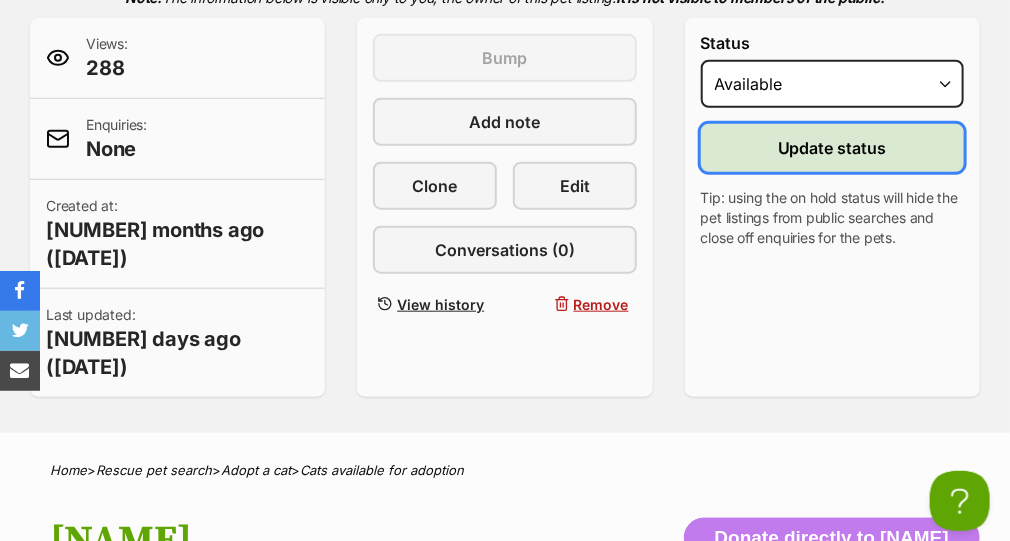 click on "Update status" at bounding box center [832, 148] 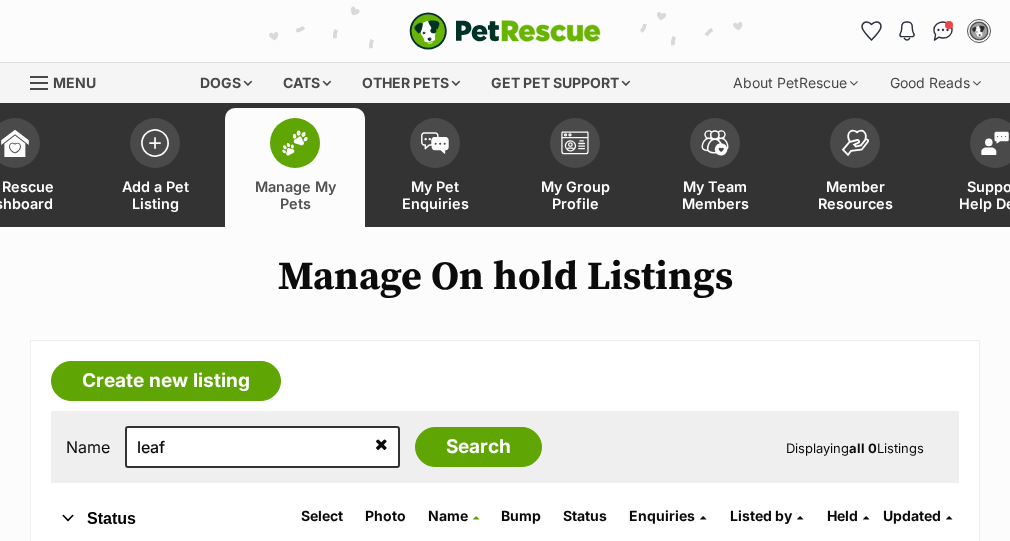 scroll, scrollTop: 0, scrollLeft: 0, axis: both 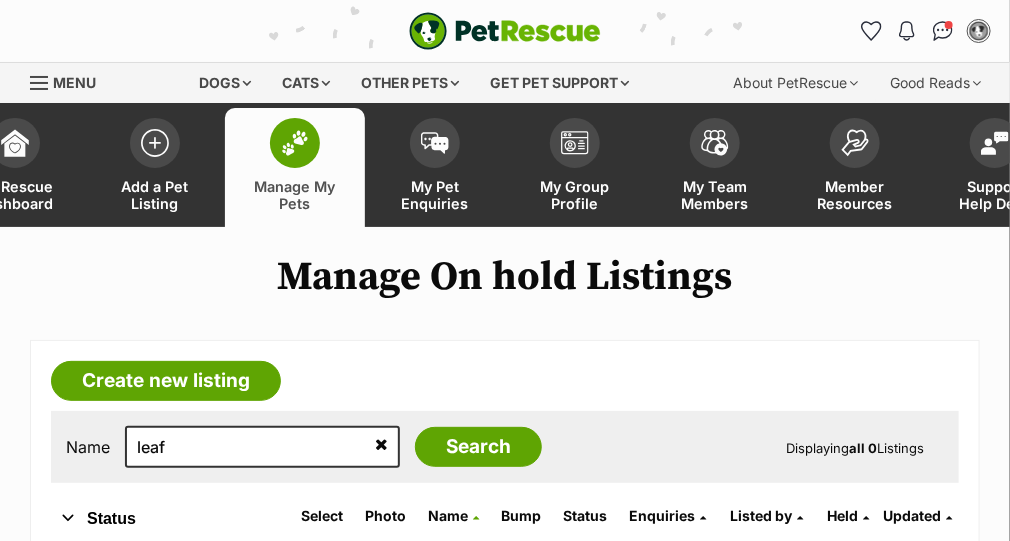 click on "Create new listing
Name
leaf
Search
Displaying  all 0  Listings
Refine your search
Status
All
Available
Draft
(3)
Items
On Hold
Remove filter
Adopted
Removed
Species
All
Remove filter
Dogs
Cats
Other Pets
Select
Photo
Name
Bump
Status
Enquiries
Listed by
Held
Updated
Update status of selected listings to:
Available
On Hold
Adopted
Removed Available
Please select a reason Medical reasons
Reviewing applications
Adoption pending
Other Please select a reason
Save status
Tip: using the on hold status will hide the pet listings from public searches and close off enquiries for the pets.
Displaying  all 0  Listings" at bounding box center (505, 713) 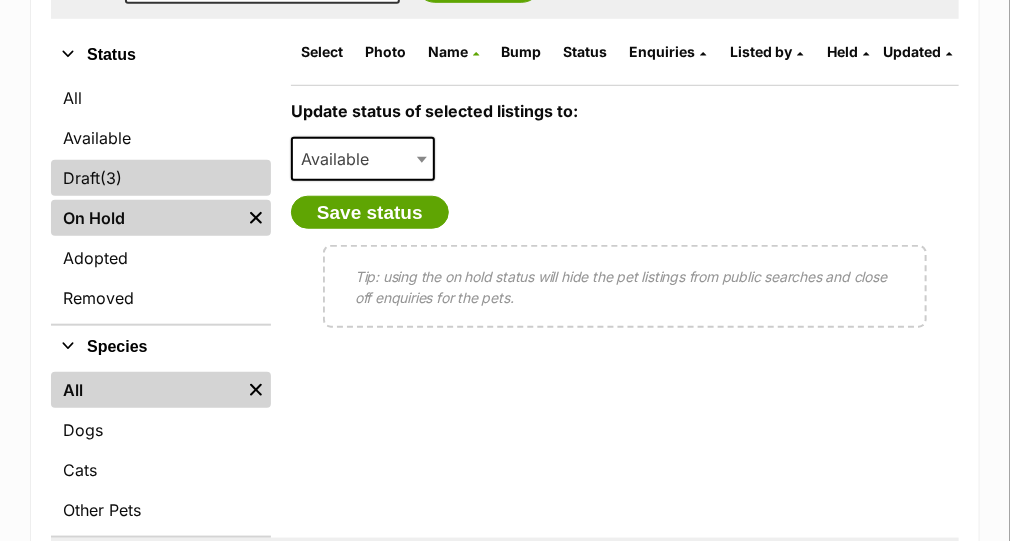 scroll, scrollTop: 475, scrollLeft: 0, axis: vertical 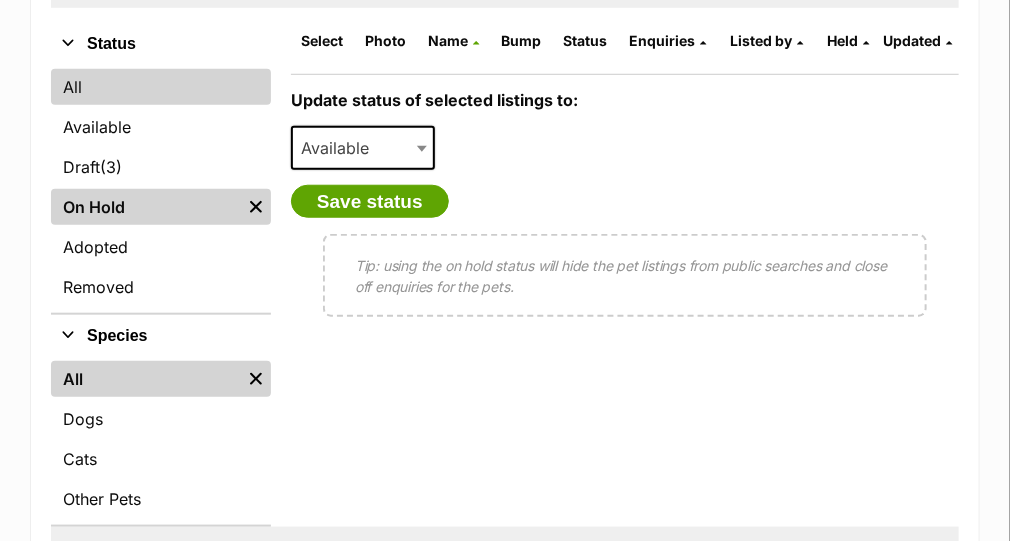 click on "All" at bounding box center [161, 87] 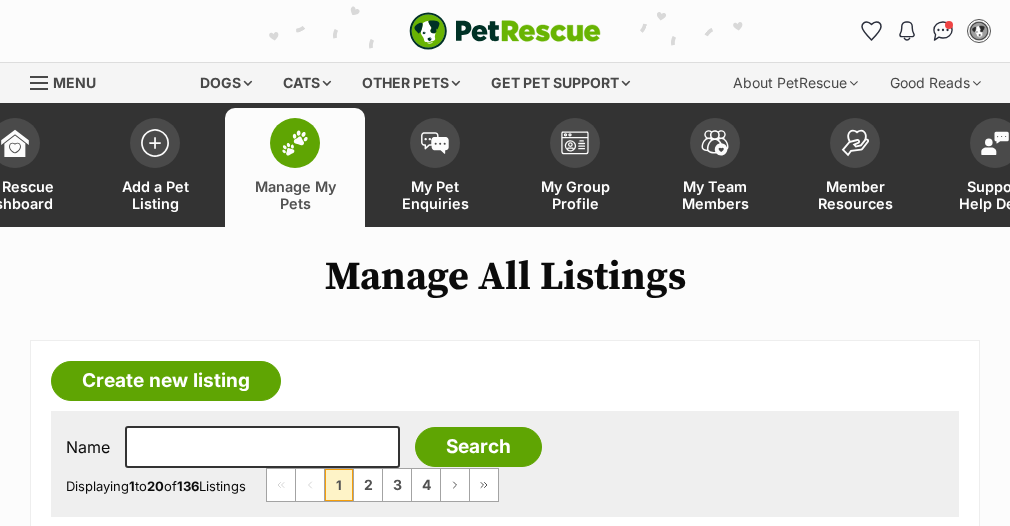 scroll, scrollTop: 0, scrollLeft: 0, axis: both 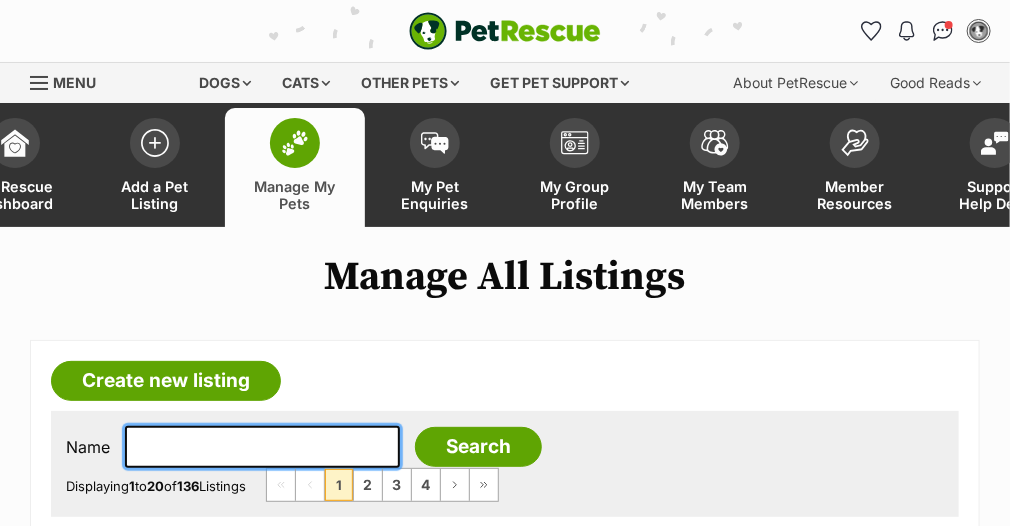 click at bounding box center [262, 447] 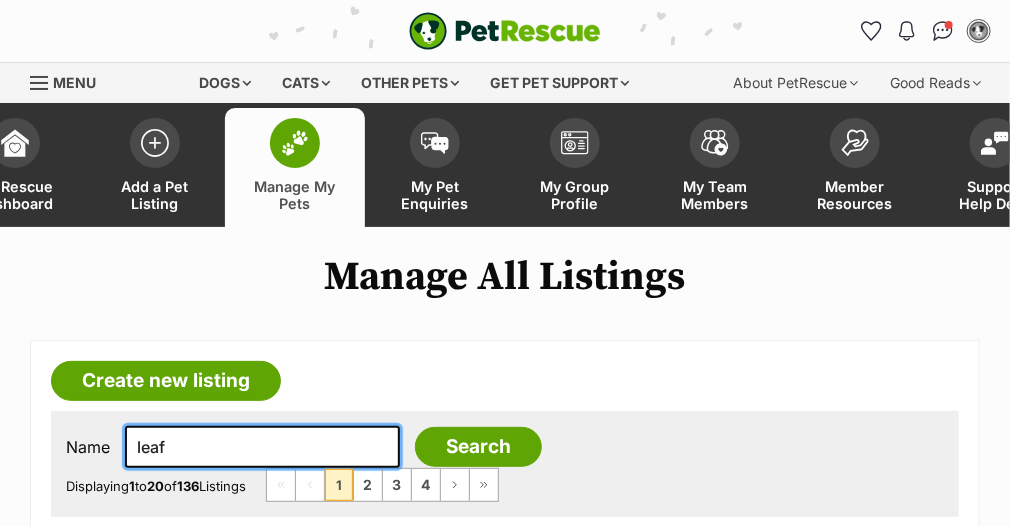 type on "leaf" 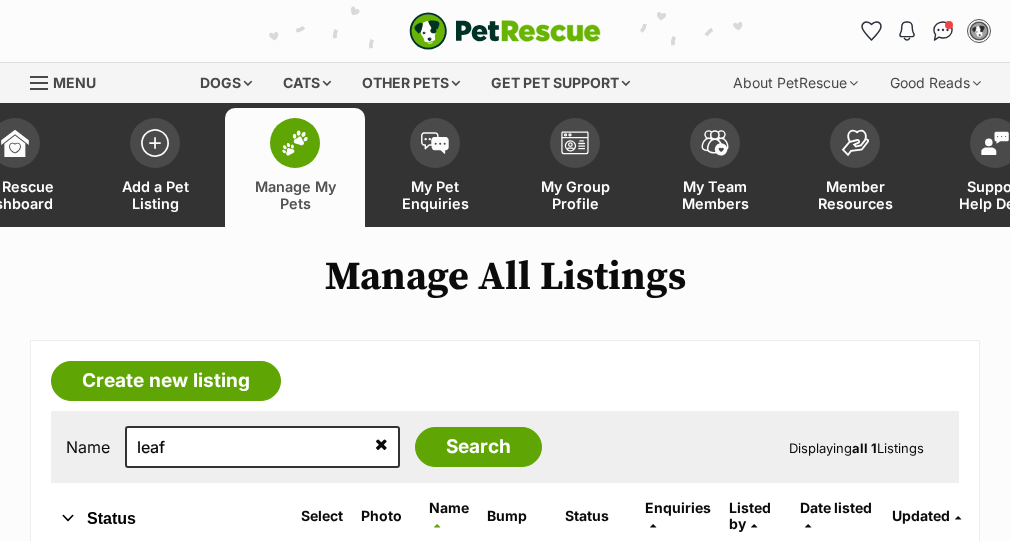 scroll, scrollTop: 0, scrollLeft: 0, axis: both 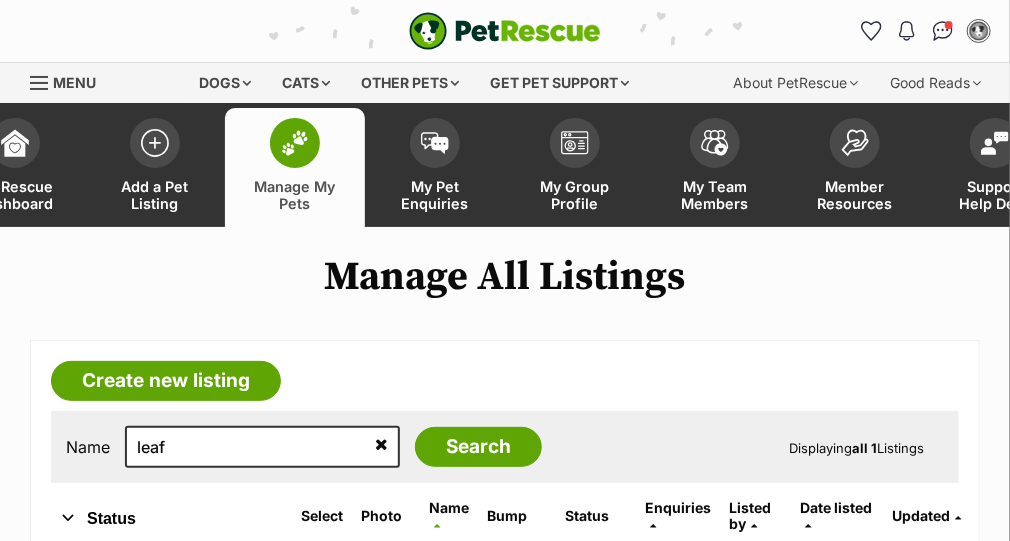 click on "Create new listing
Name
leaf
Search
Displaying  all 1  Listings
Refine your search
Status
All
Remove filter
Available
Draft
(3)
Items
On Hold
Adopted
Removed
Species
All
Remove filter
Dogs
Cats
Other Pets
Leaf
Available
Enquiries:
0
Listed By:
[FIRST] [LAST]
Date listed
02/08/2025
Updated
02/08/2025
View
This listing can be bumped in 4 days
Bump
Select
Photo
Name
Bump
Status
Enquiries
Listed by
Date listed
Updated
Leaf
This listing can be bumped in 4 days
Bump
Available
0
[FIRST] [LAST]
28/05/2025
02/08/2025
Update status of selected listings to:
Available
On Hold
Adopted" at bounding box center [505, 713] 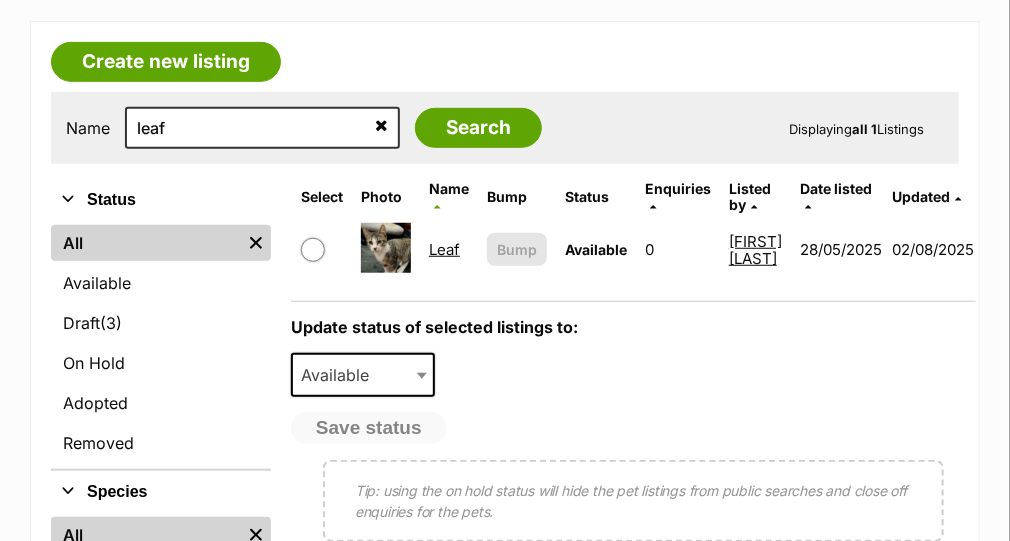 scroll, scrollTop: 360, scrollLeft: 0, axis: vertical 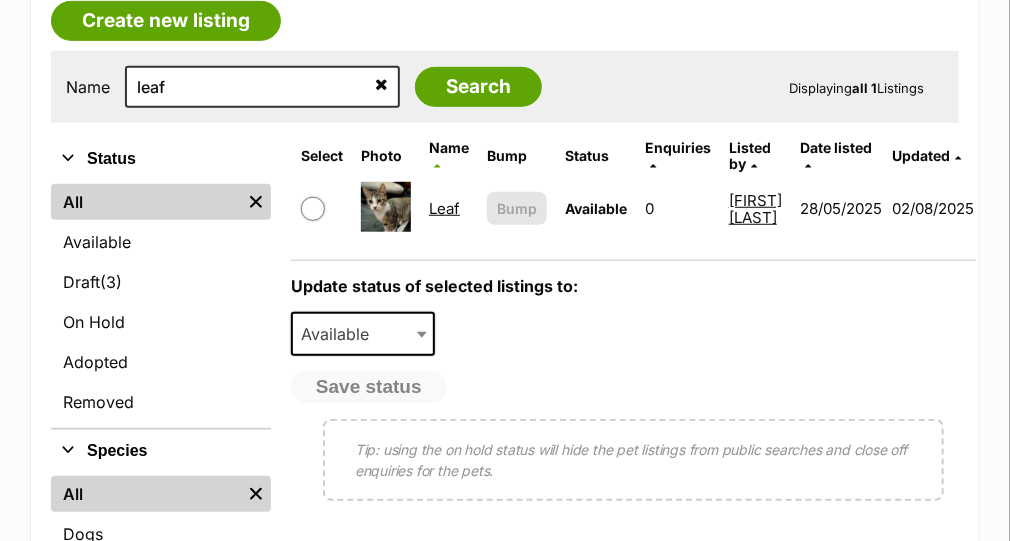click on "Leaf" at bounding box center (444, 208) 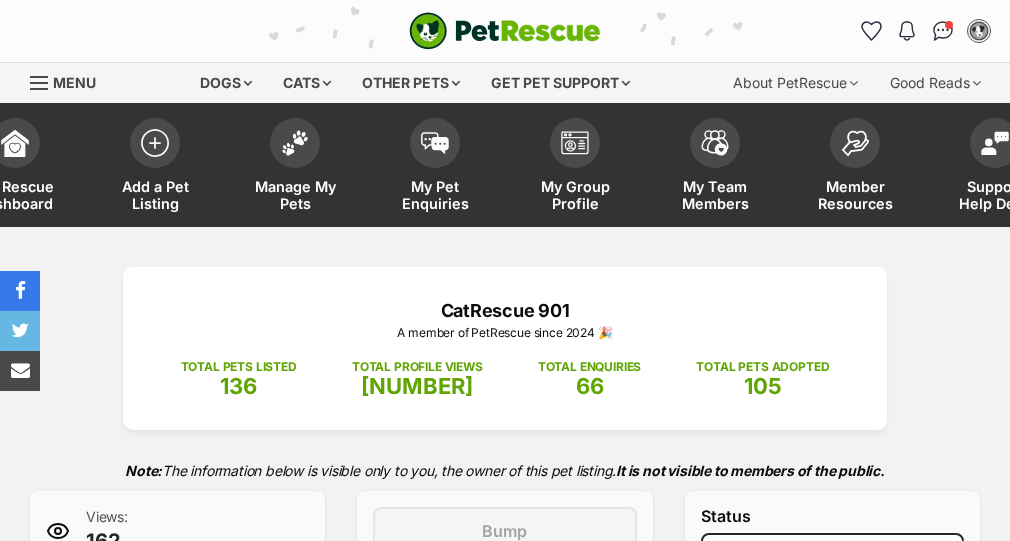 scroll, scrollTop: 0, scrollLeft: 0, axis: both 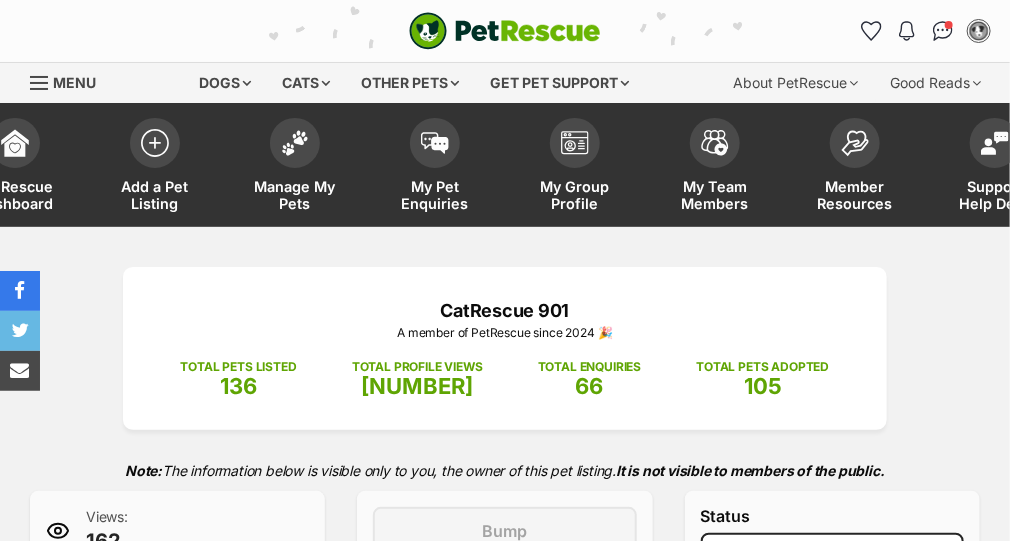 click on "CatRescue 901
A member of PetRescue since 2024 🎉
TOTAL PETS LISTED
136
TOTAL PROFILE VIEWS
88,758
TOTAL ENQUIRIES
66
TOTAL PETS ADOPTED
105
Note:  The information below is visible only to you, the owner of this pet listing.  It is not visible to members of the public.
Views:
162
Enquiries:
None
Created at:
2 months ago (28 May 2025)
Last updated:
3 days ago (02 Aug 2025)
This listing can be bumped in 4 days
Bump
Add note
Clone
Edit
Conversations (0)
View history
Remove
Status
Draft
Available
On hold
Adopted
Reason
Please select a reason
Medical reasons
Reviewing applications
Adoption pending
Other
Update status" at bounding box center (505, 568) 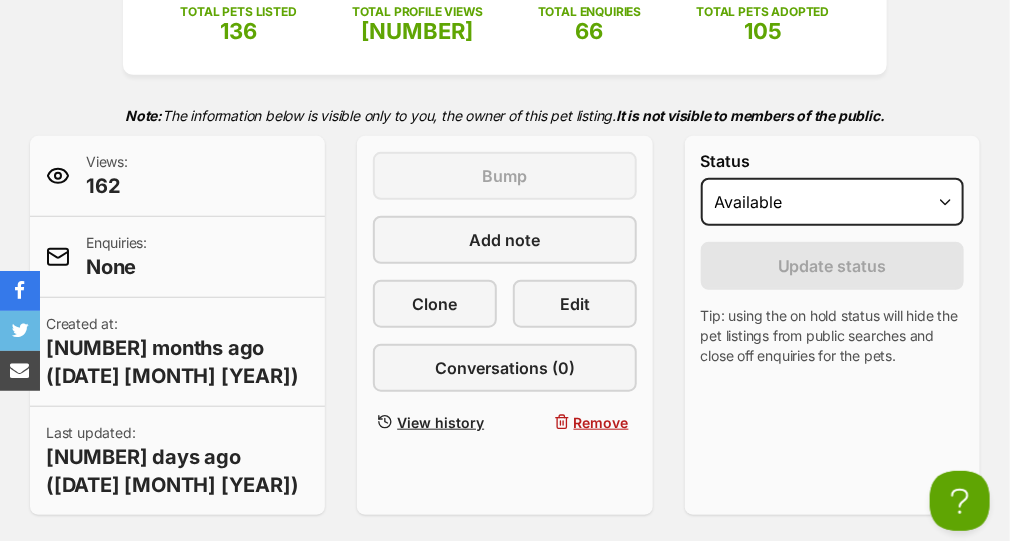 scroll, scrollTop: 356, scrollLeft: 0, axis: vertical 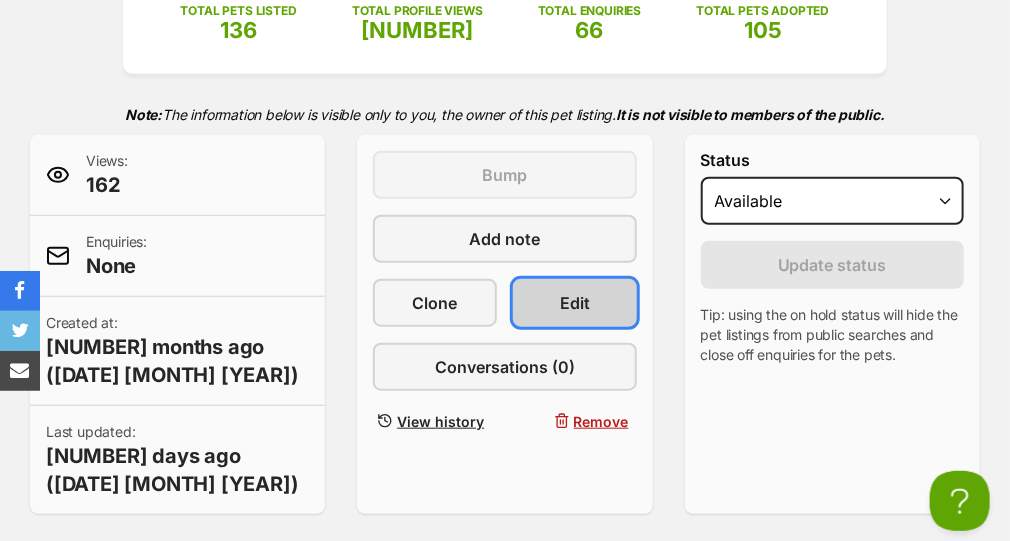 click on "Edit" at bounding box center [575, 303] 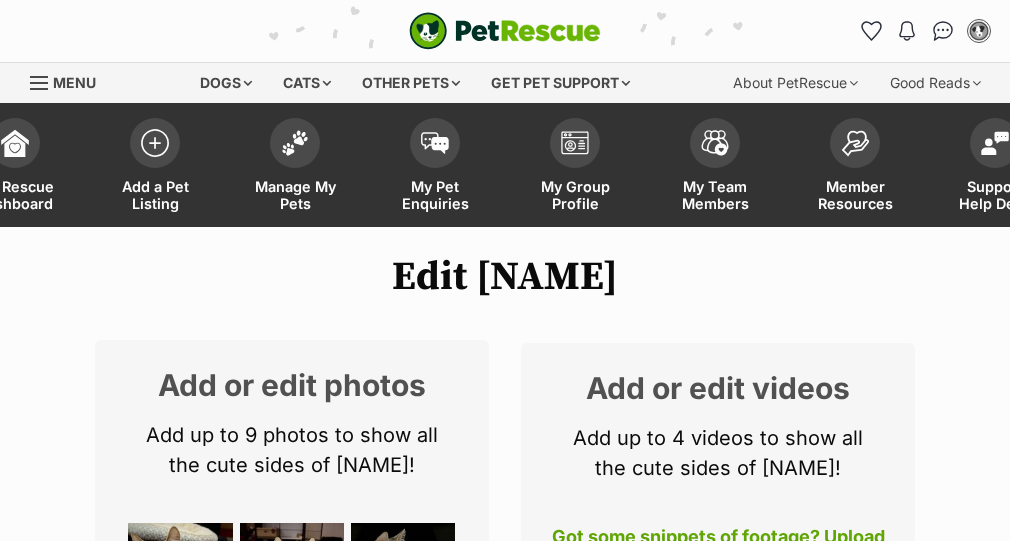 scroll, scrollTop: 0, scrollLeft: 0, axis: both 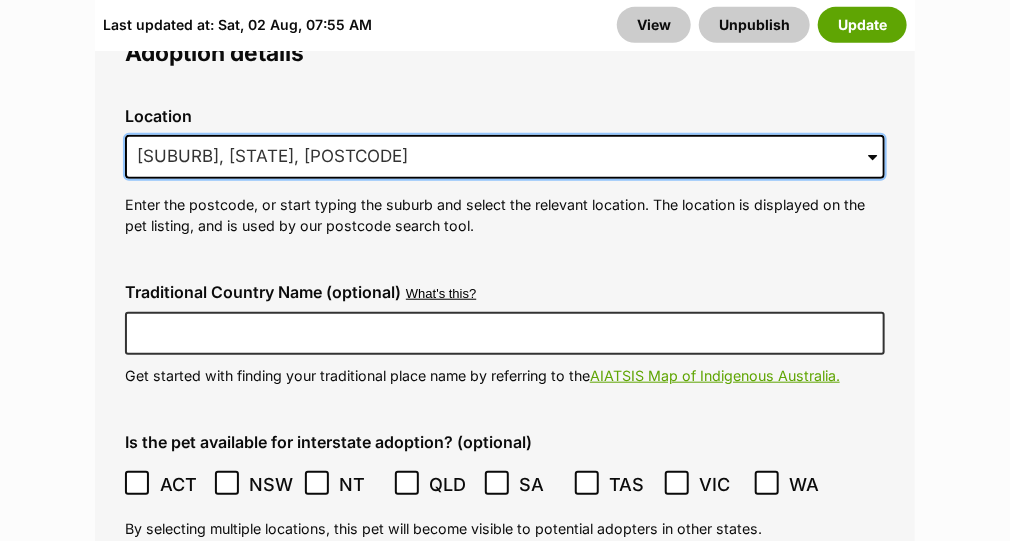 drag, startPoint x: 341, startPoint y: 142, endPoint x: 68, endPoint y: 92, distance: 277.541 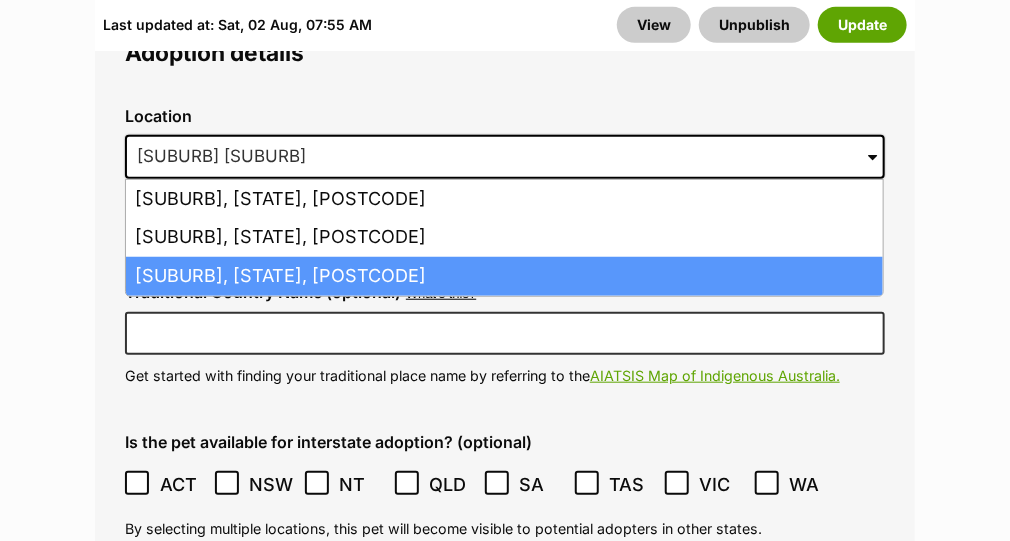 click on "[SUBURB], [STATE], [POSTCODE]" at bounding box center [504, 276] 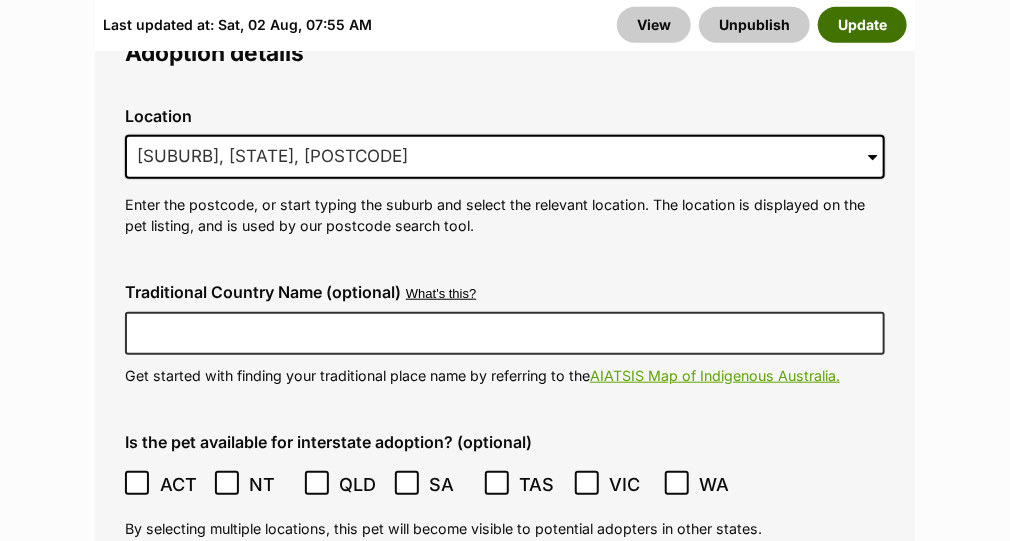 click on "Update" at bounding box center (862, 25) 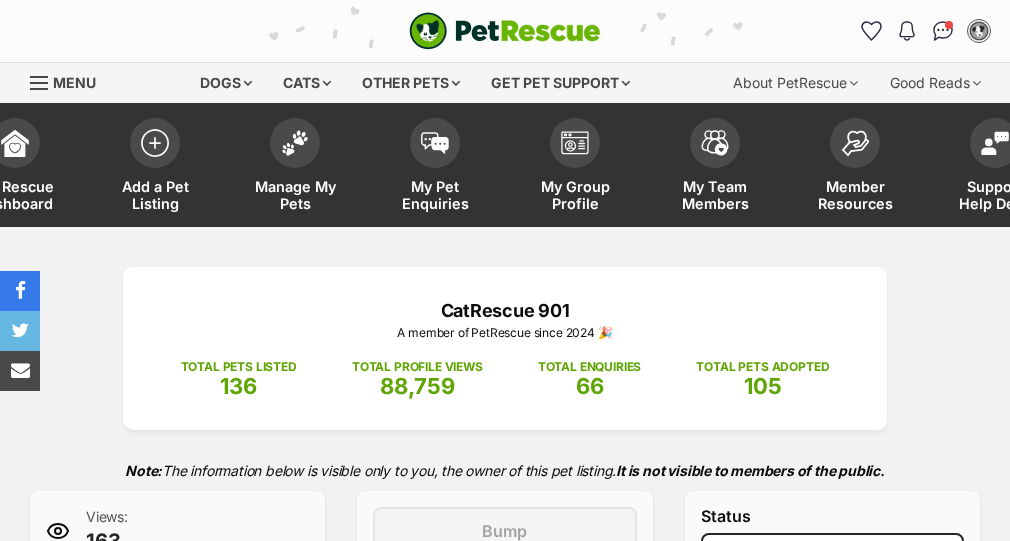 scroll, scrollTop: 0, scrollLeft: 0, axis: both 